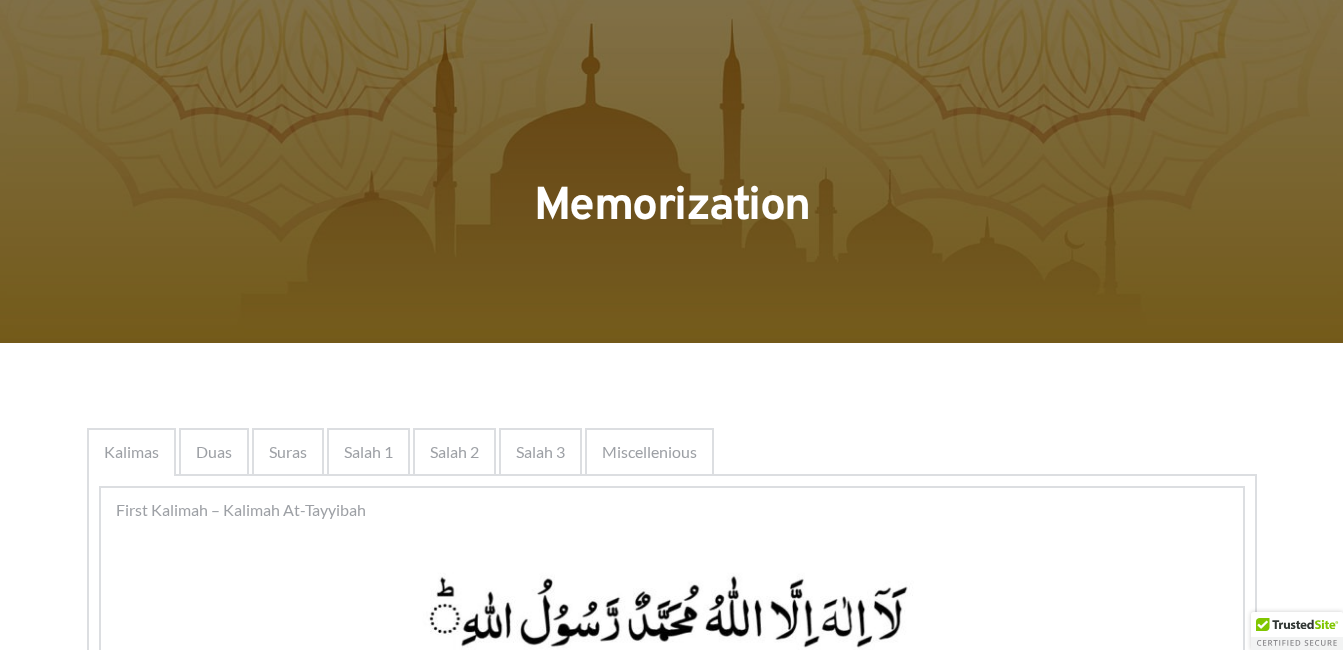 scroll, scrollTop: 0, scrollLeft: 0, axis: both 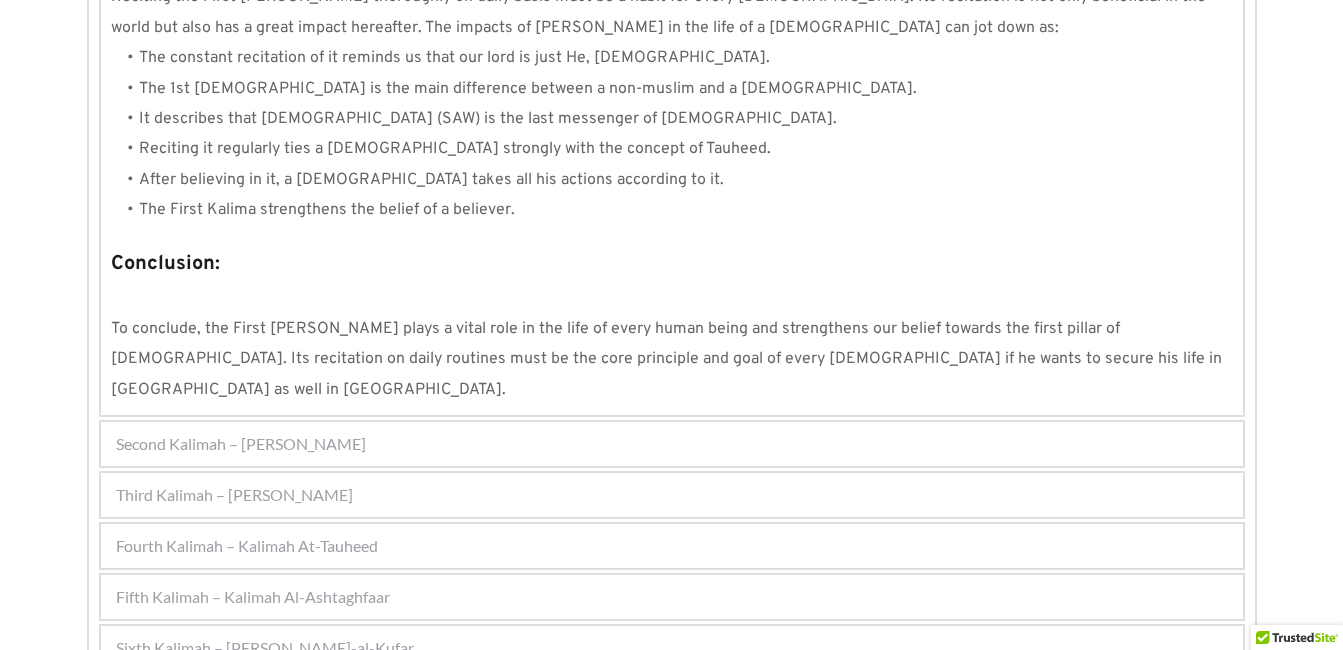 click on "Fifth Kalimah – Kalimah Al-Ashtaghfaar" at bounding box center (253, 597) 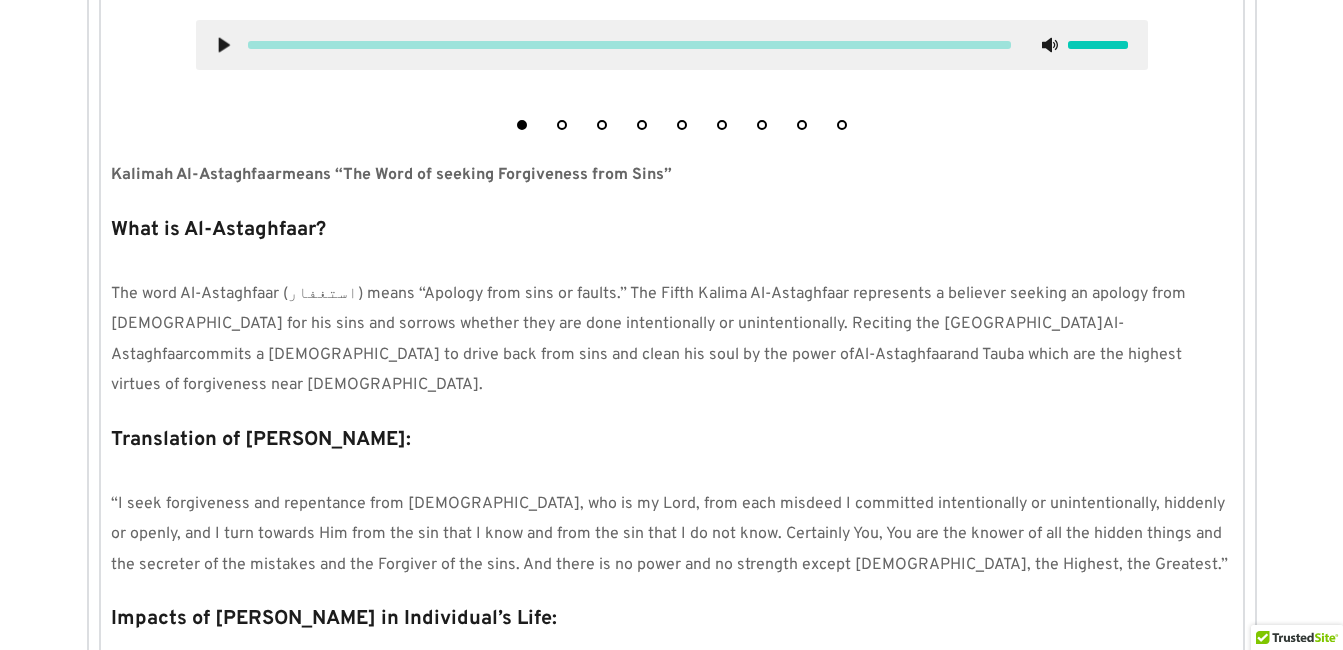 scroll, scrollTop: 690, scrollLeft: 0, axis: vertical 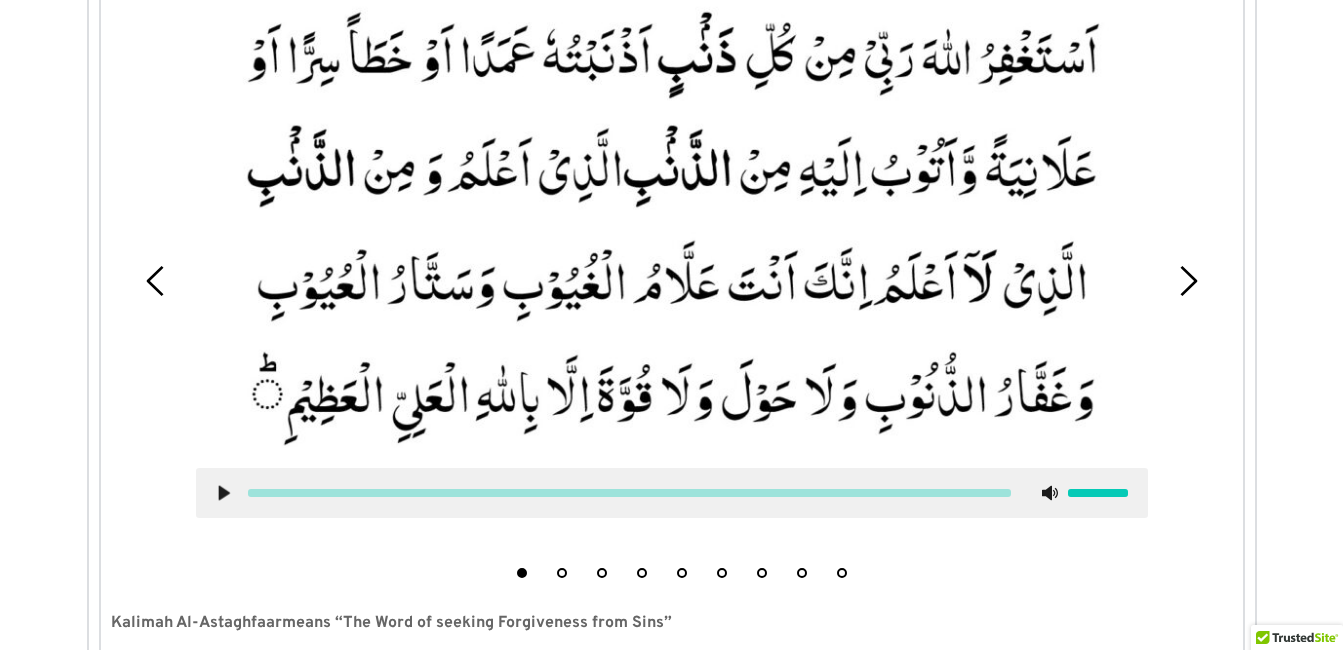 type 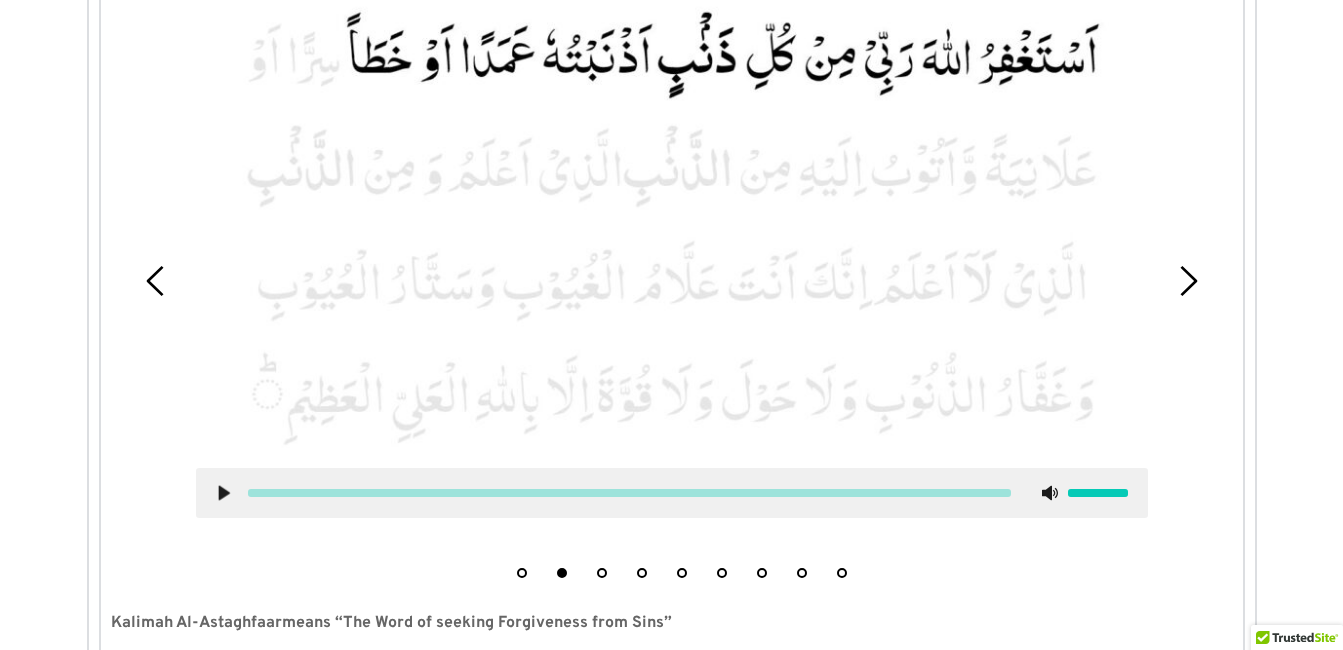 click 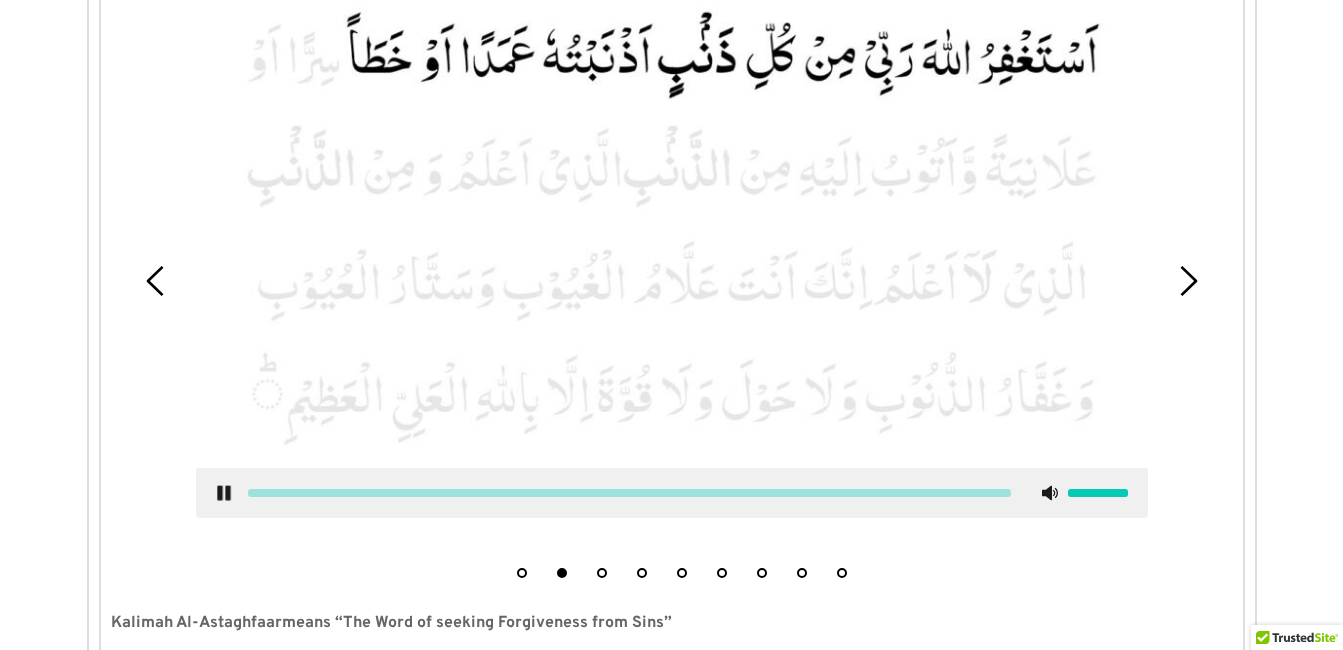 click 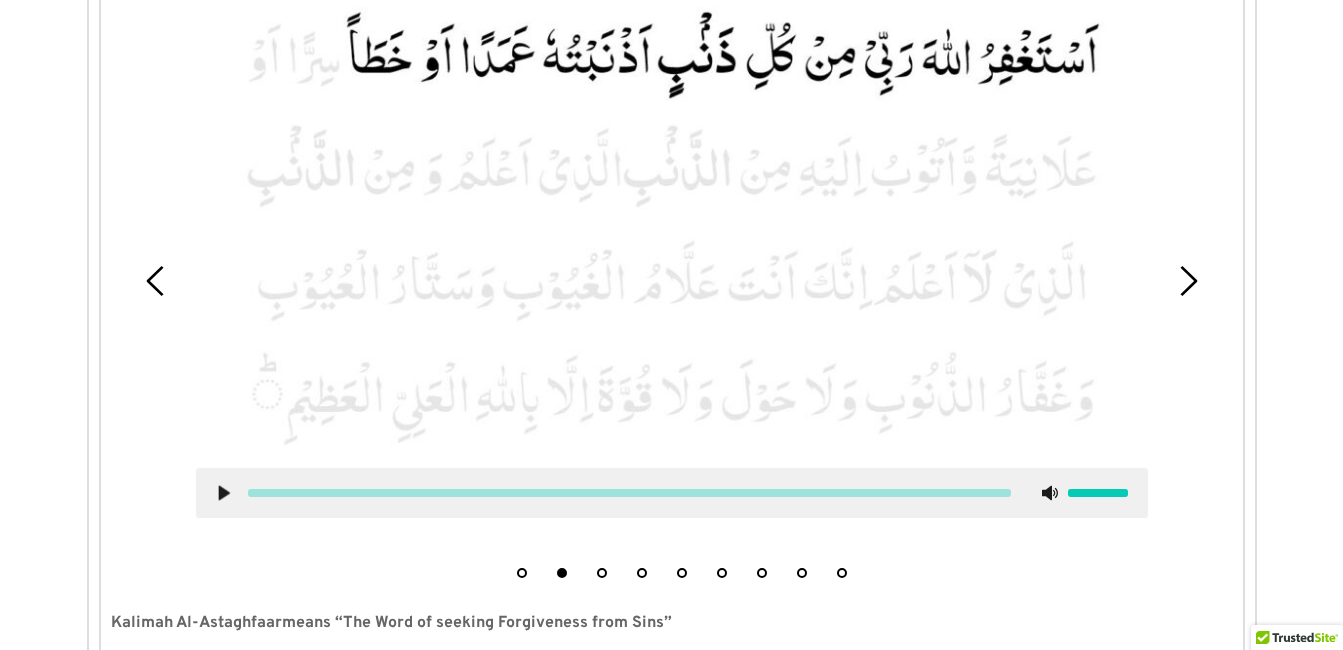 click 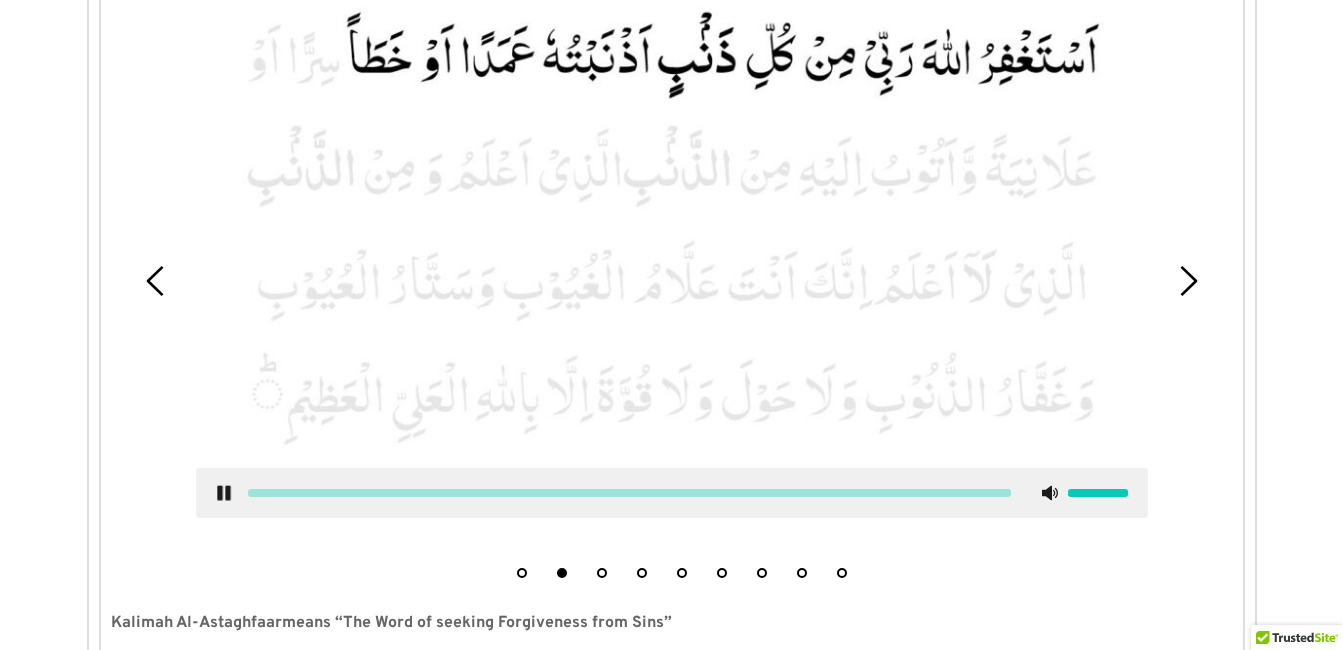 click 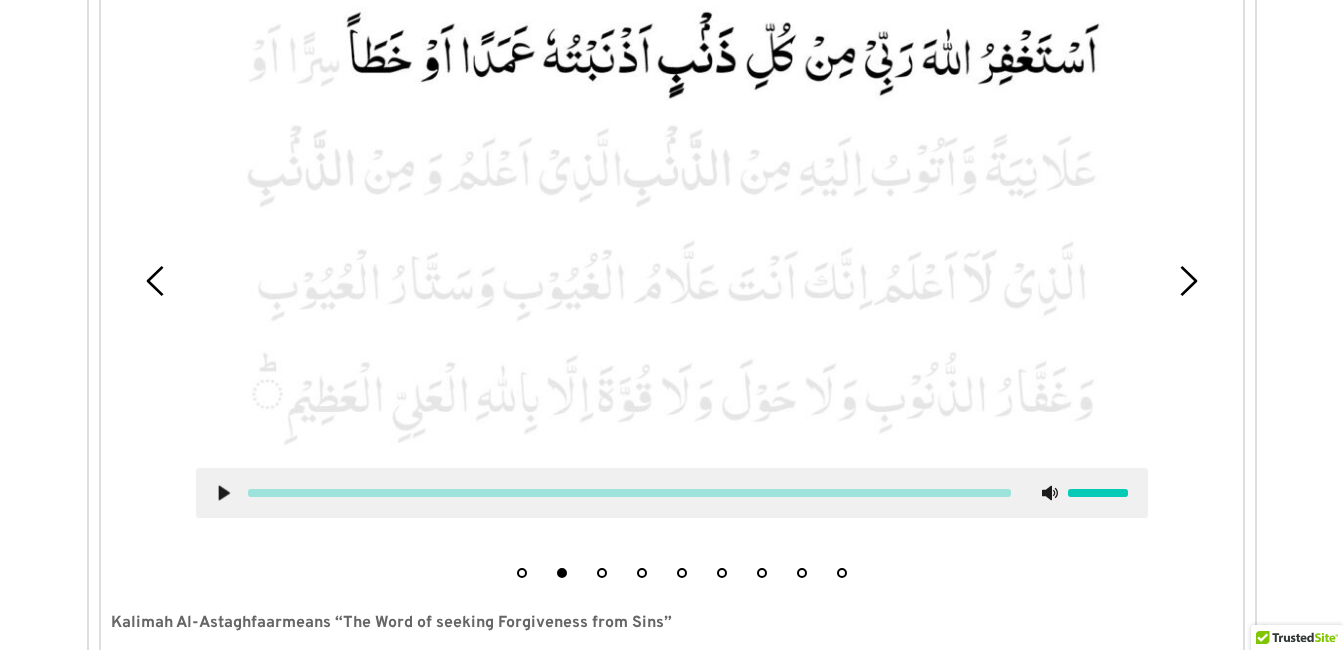 type 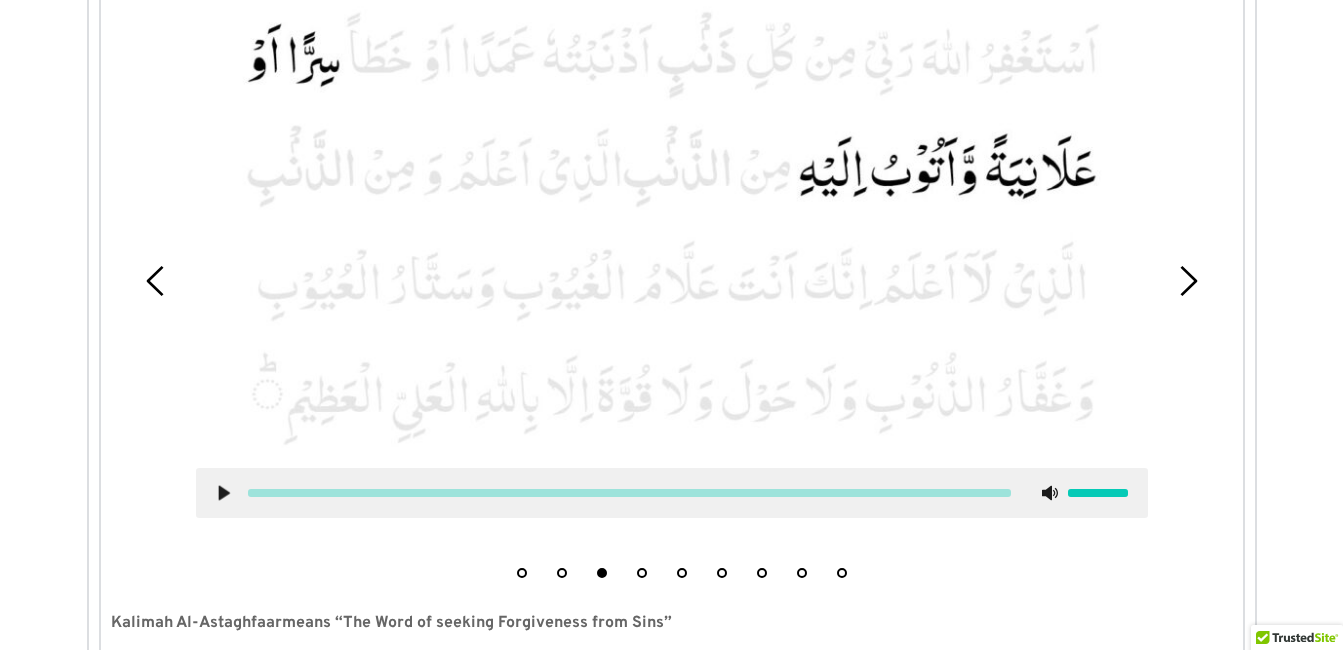 click 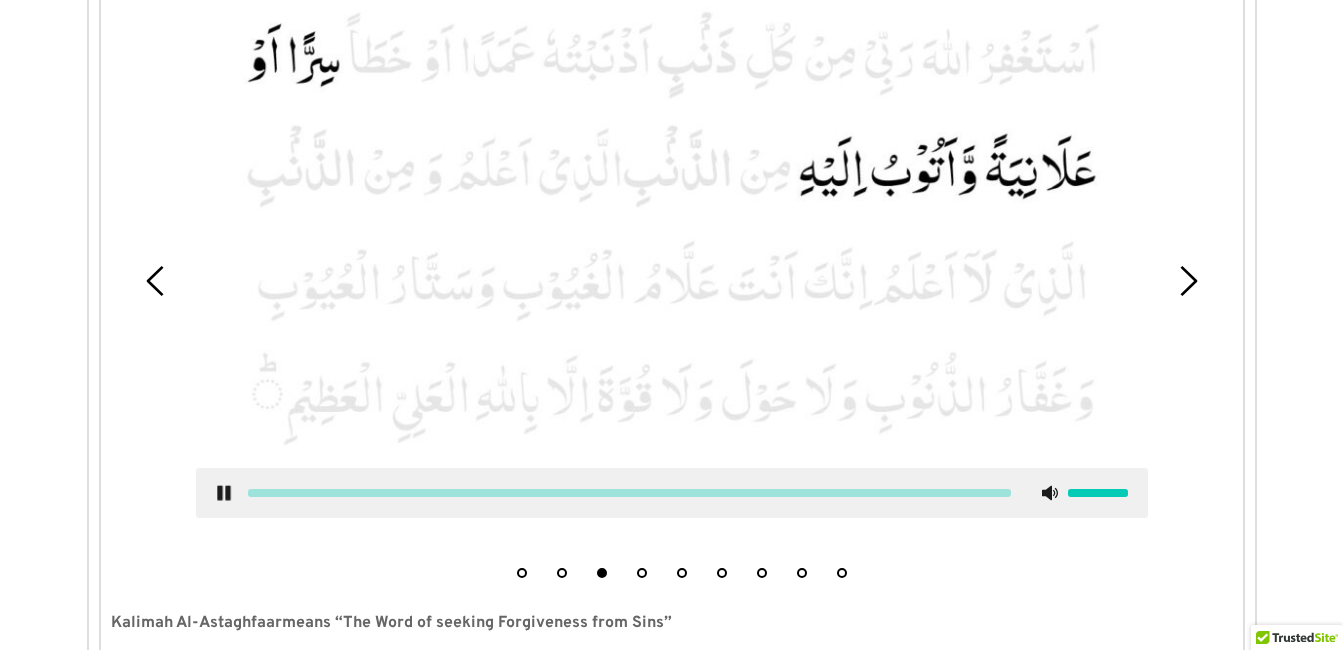 click 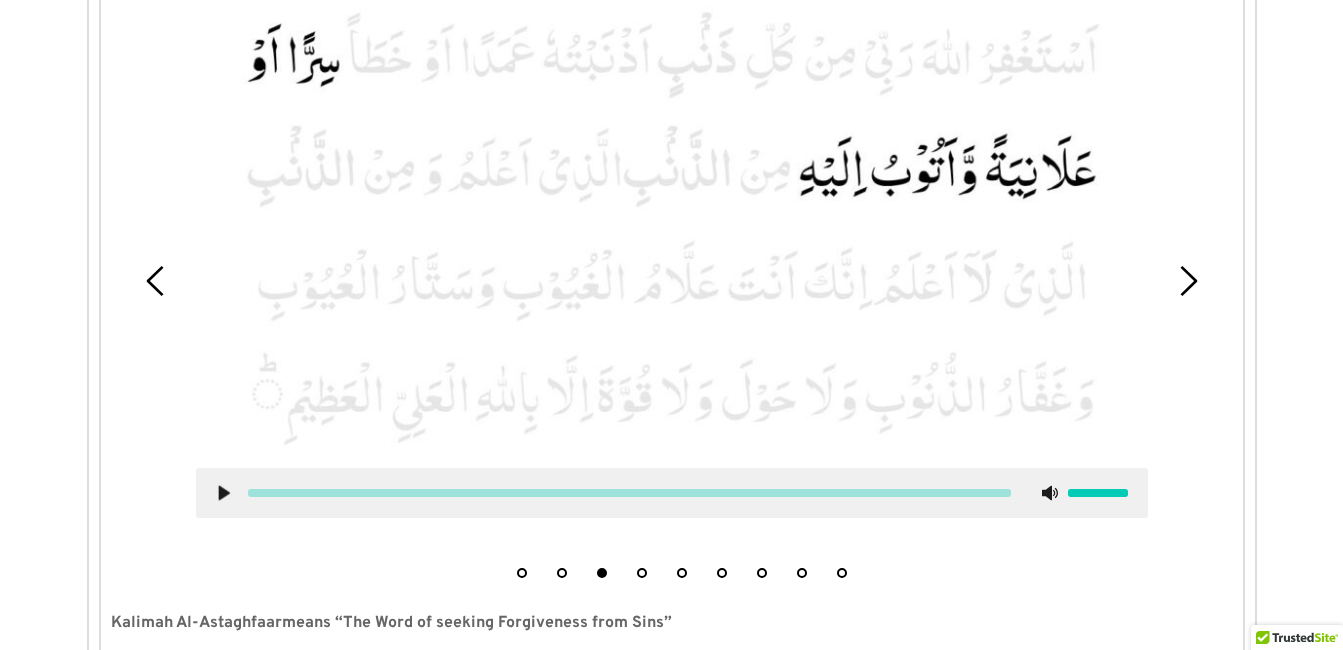 type 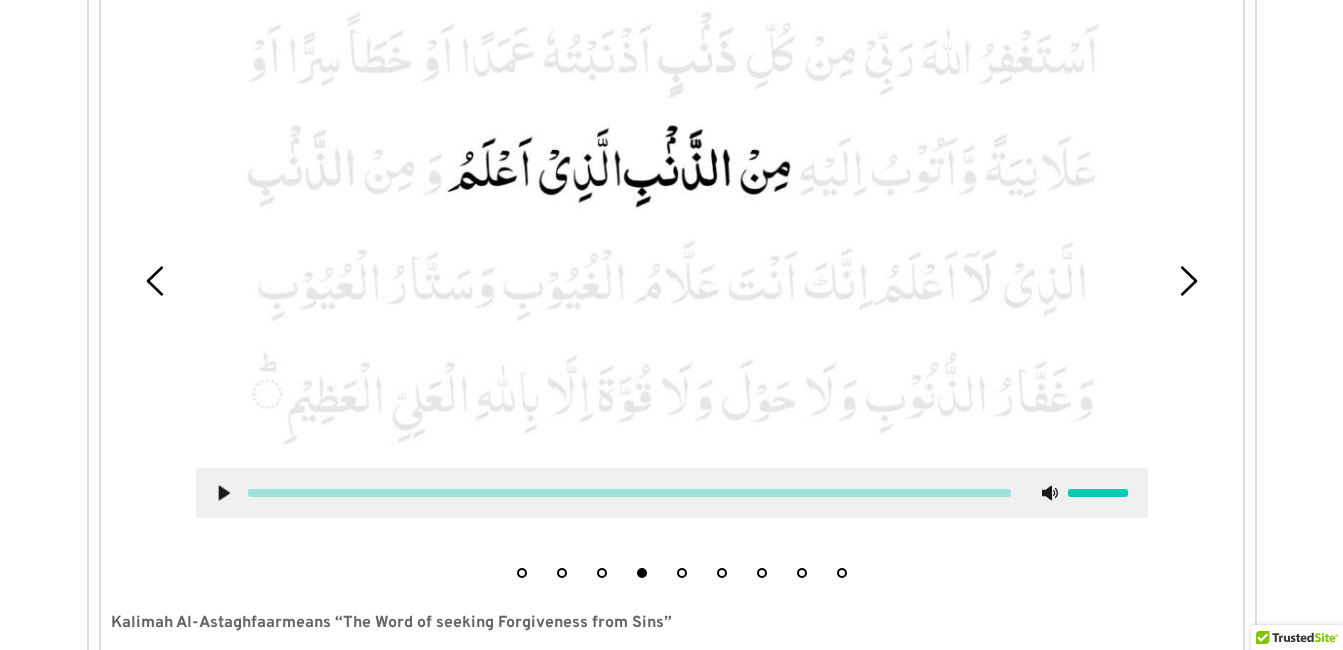 click 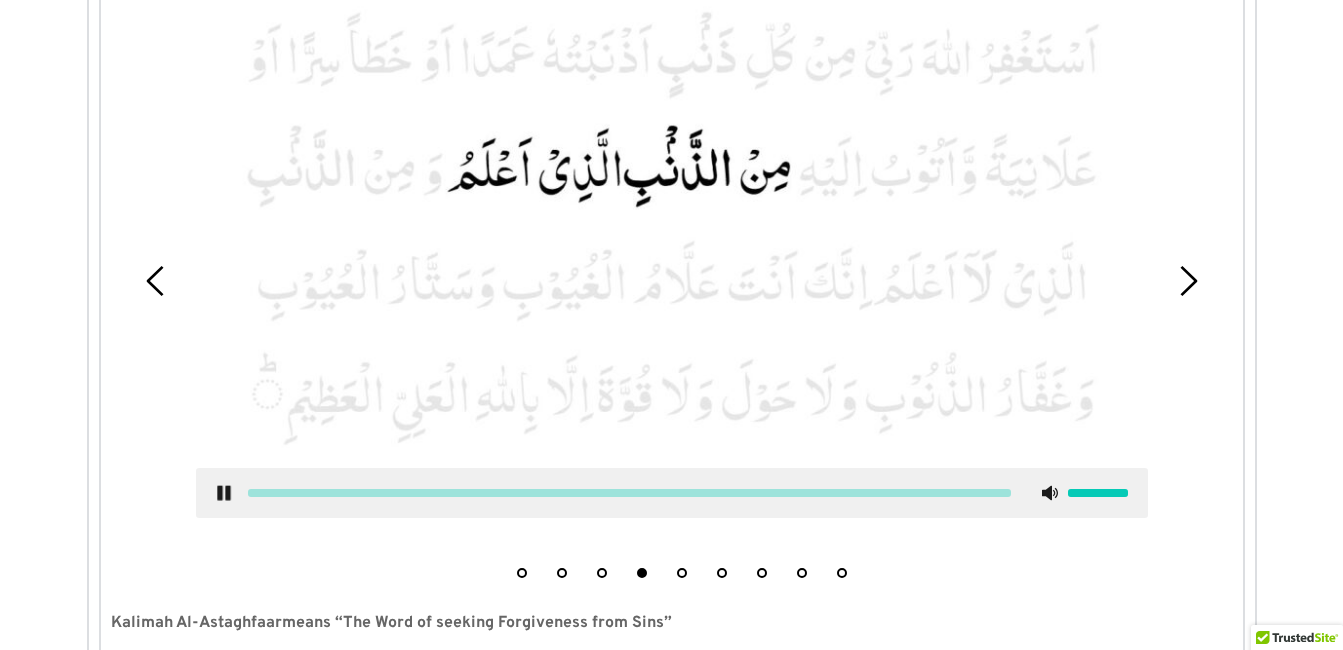 click 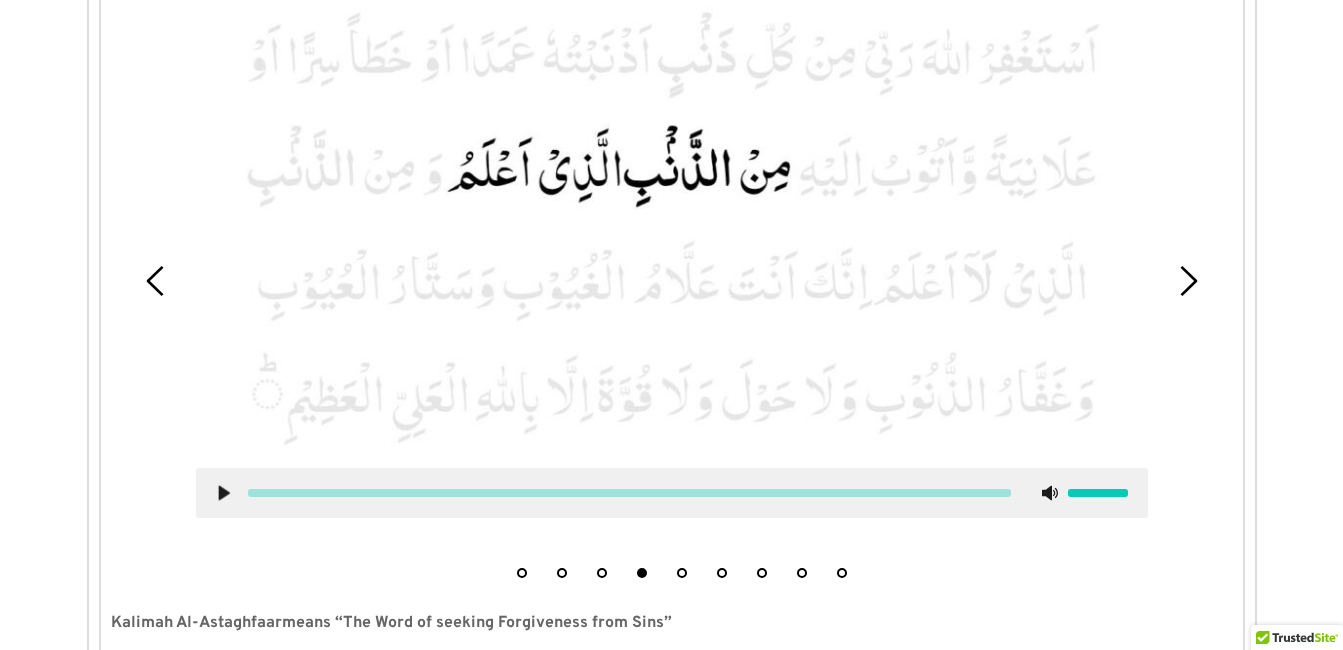 type 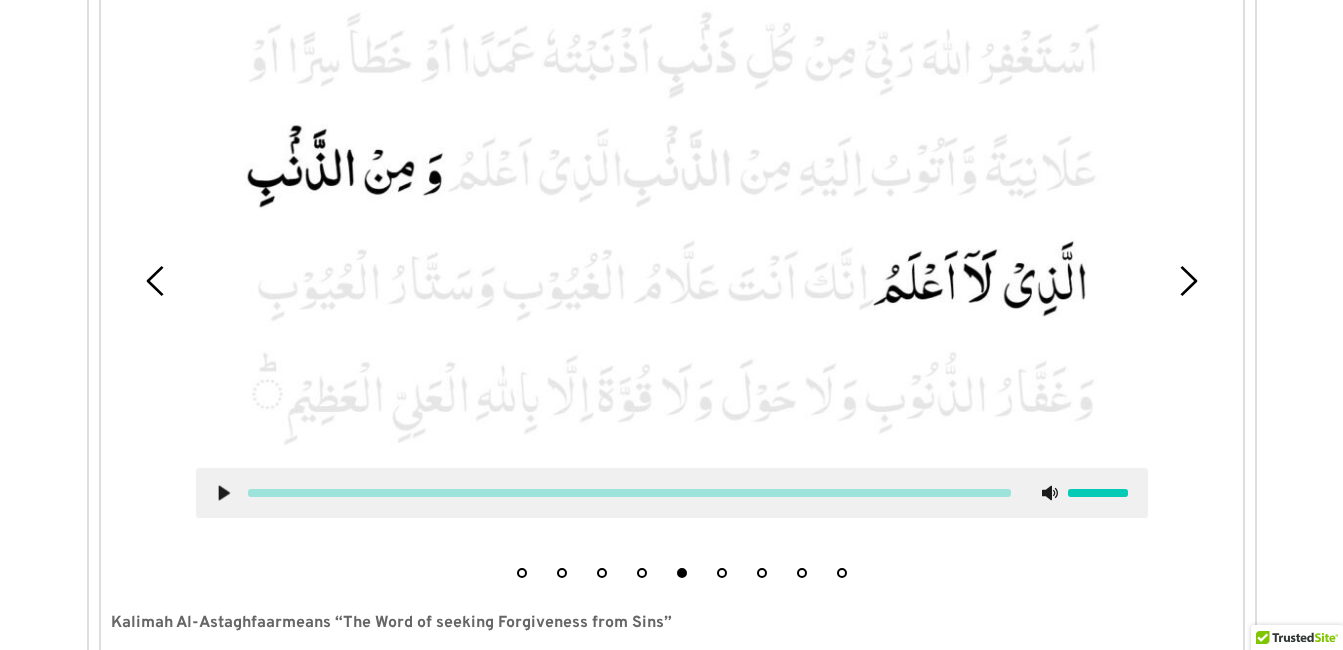 click 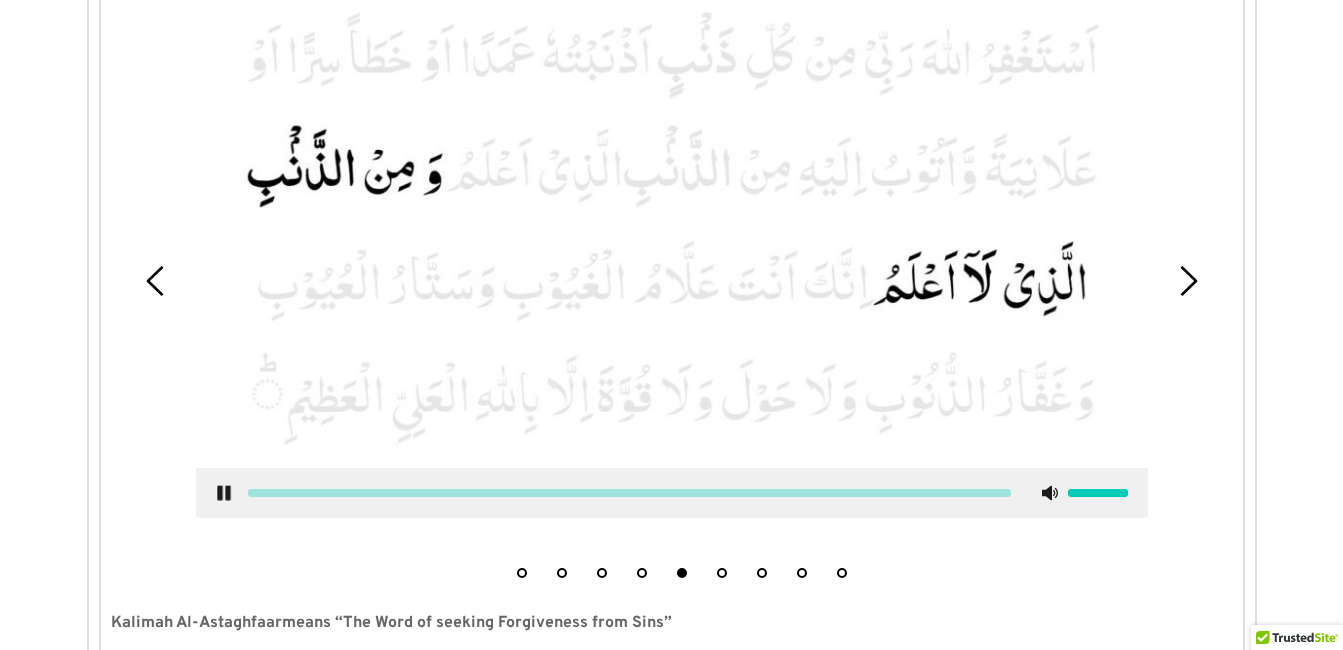 click 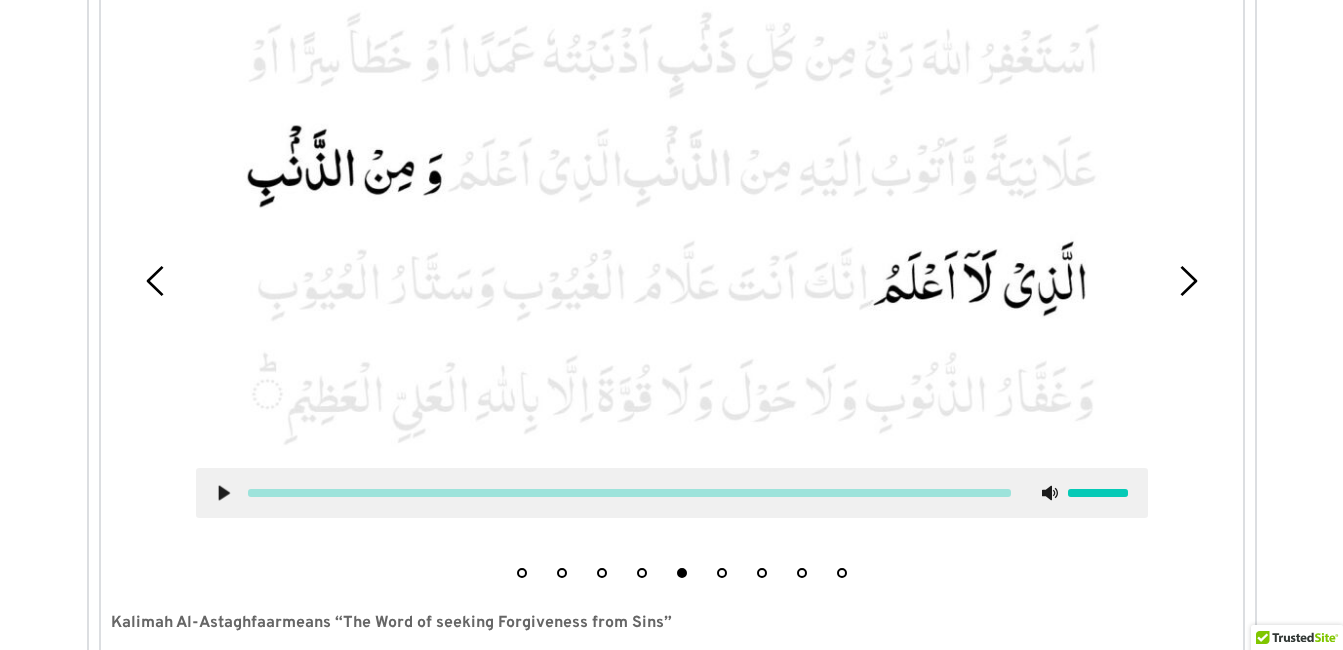 type 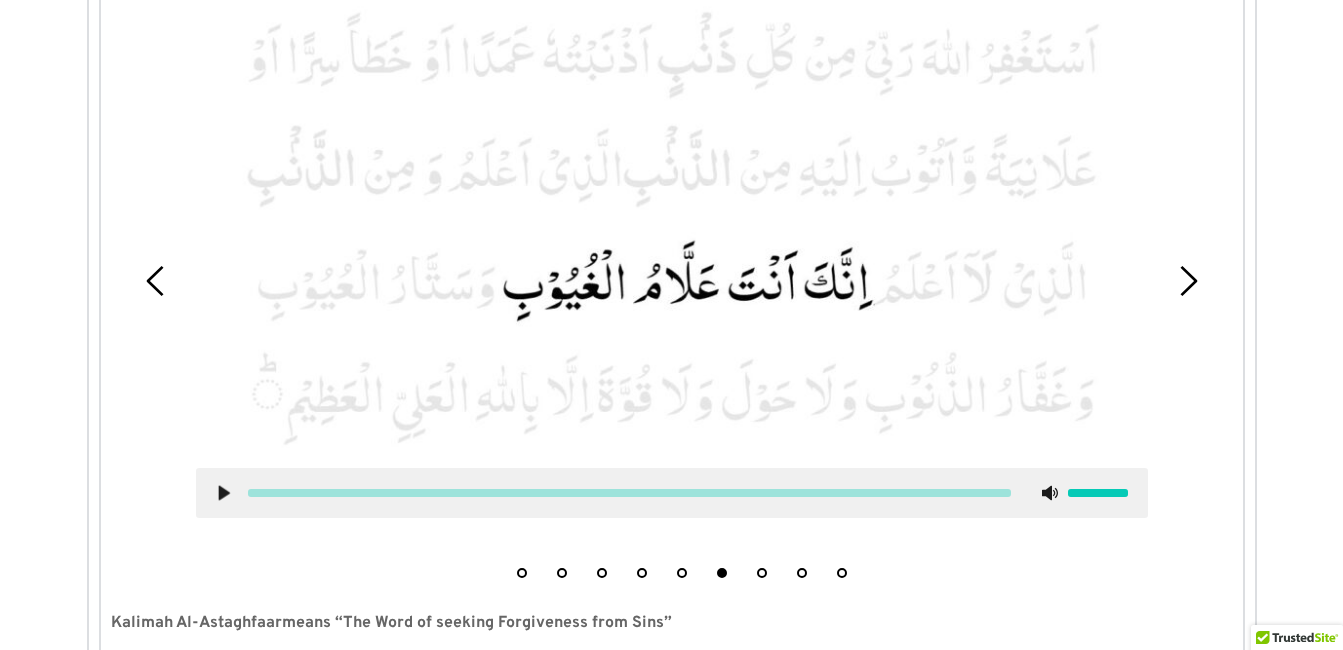 click 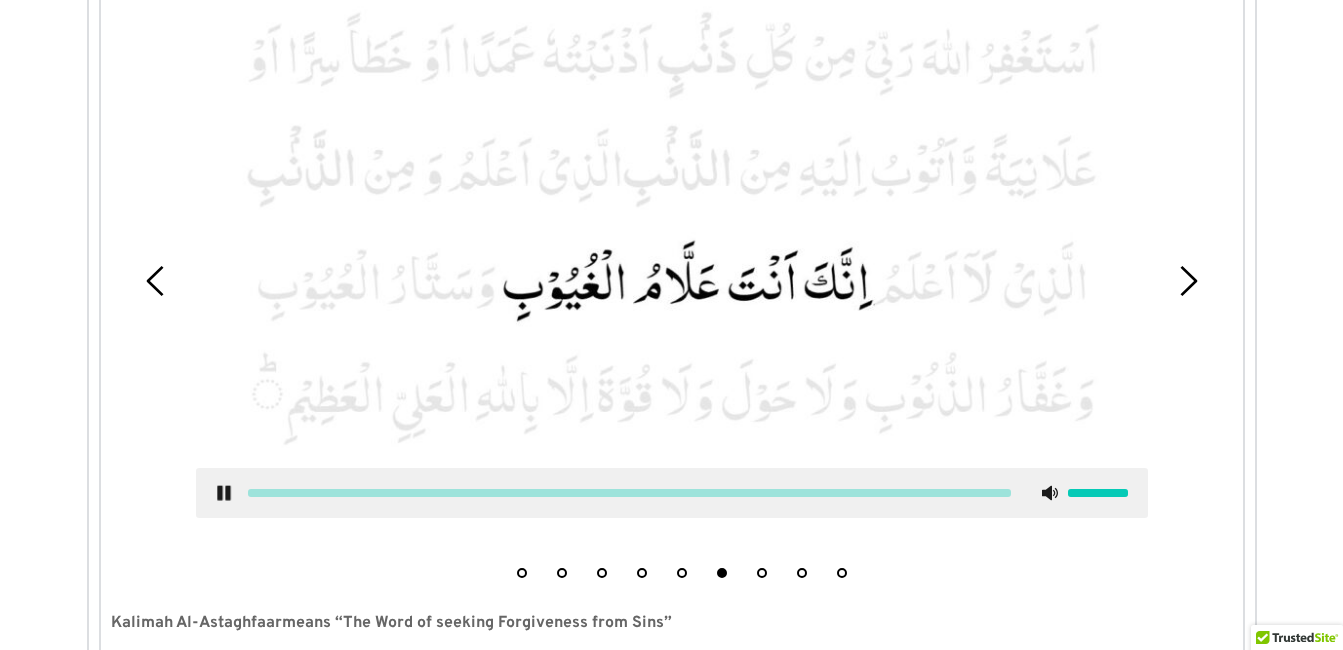click 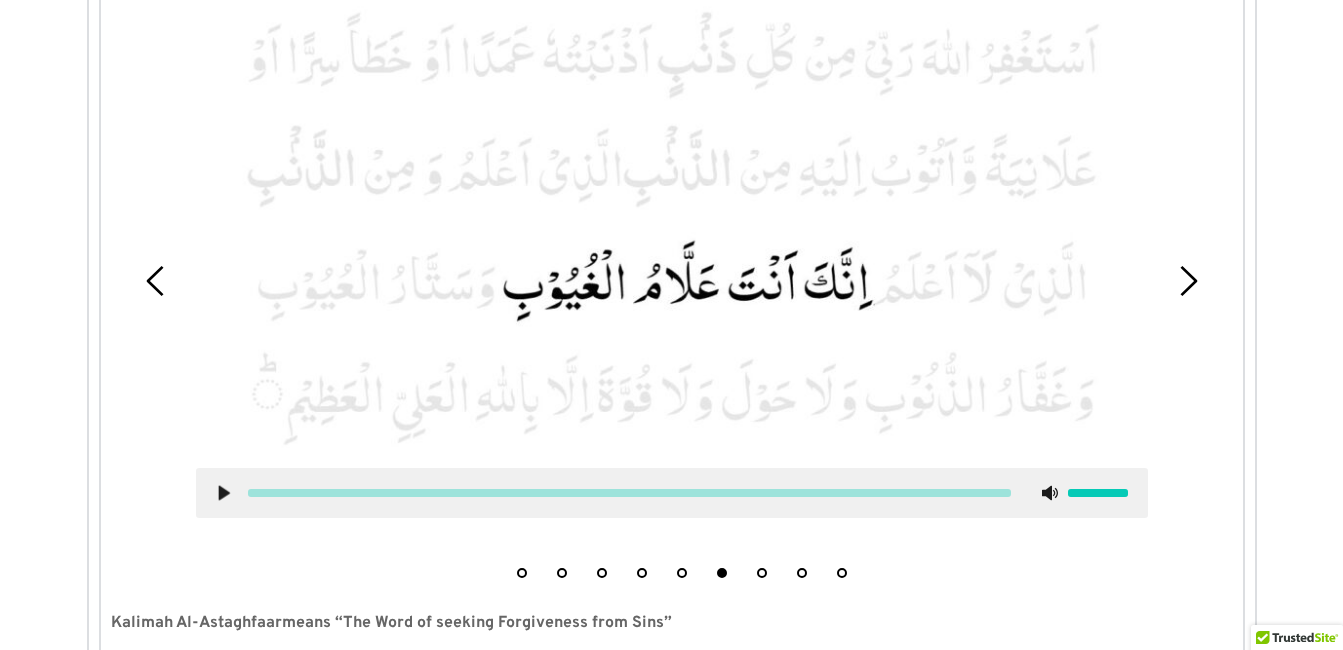 type 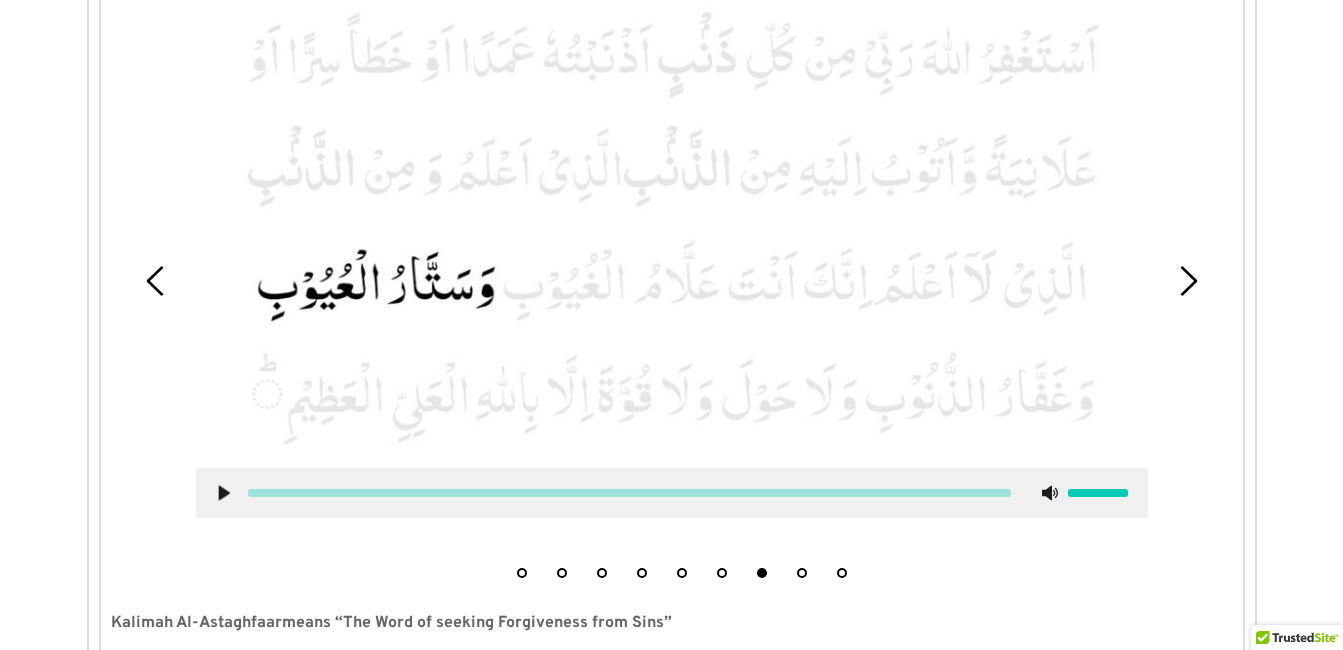 click 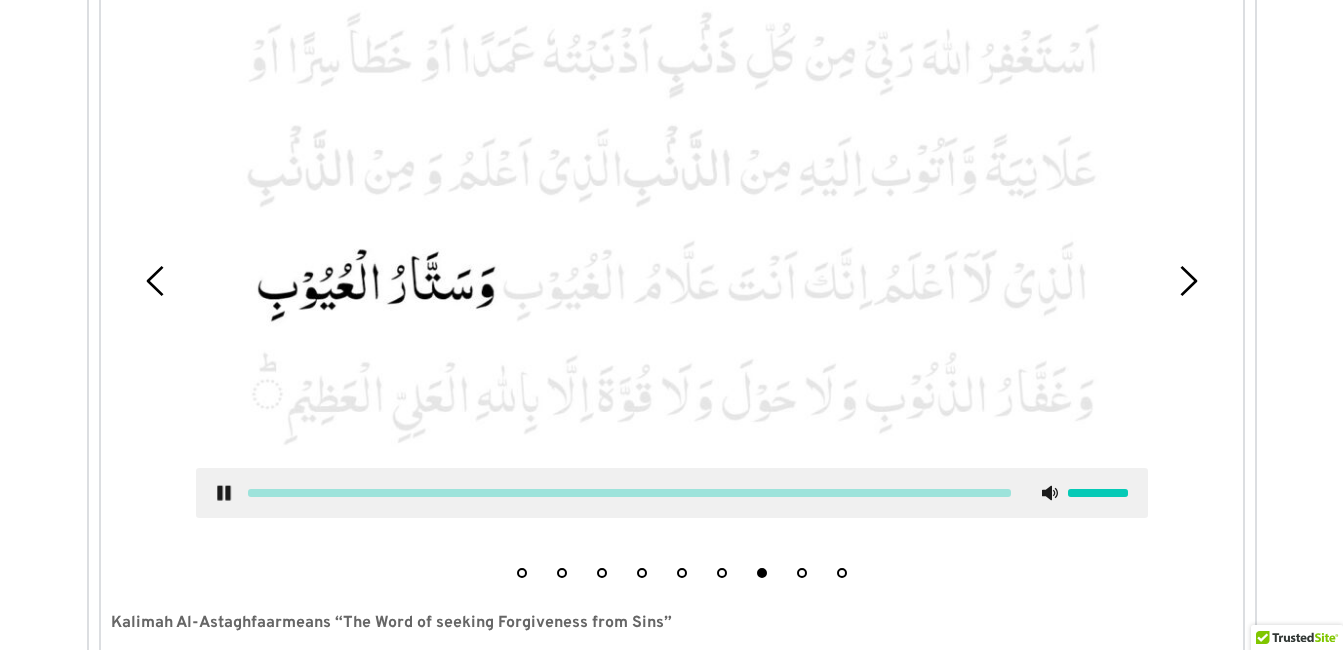 click 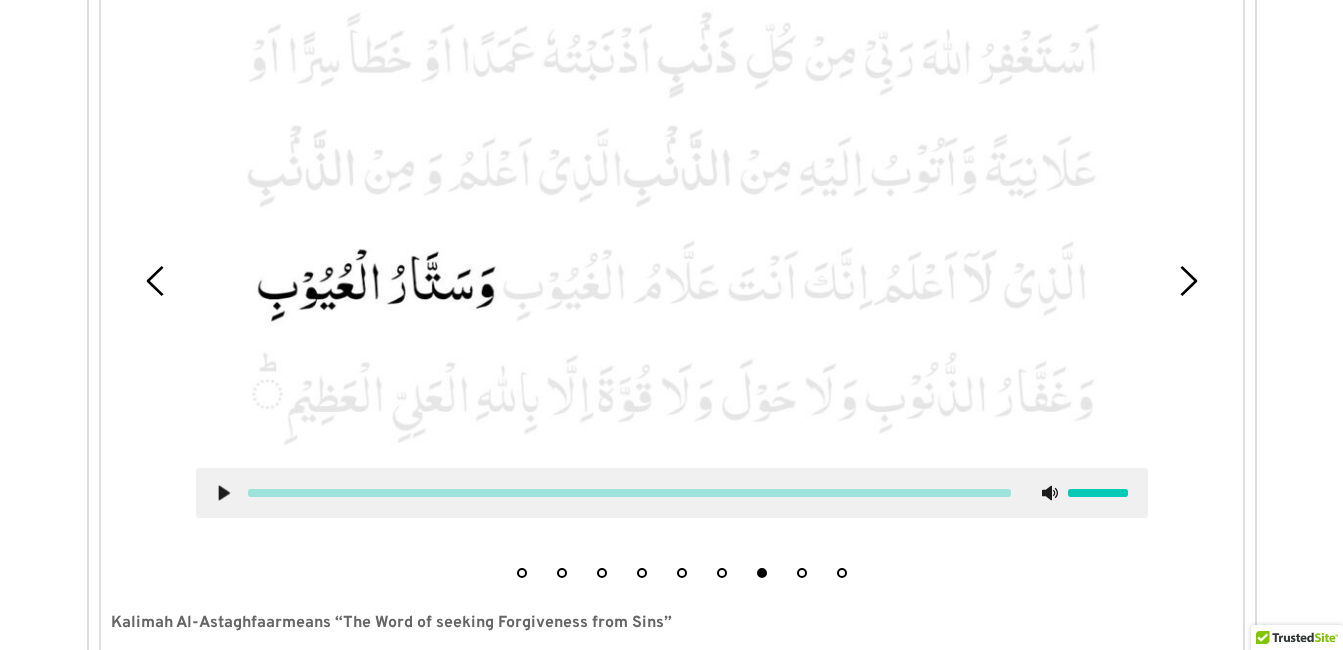 type 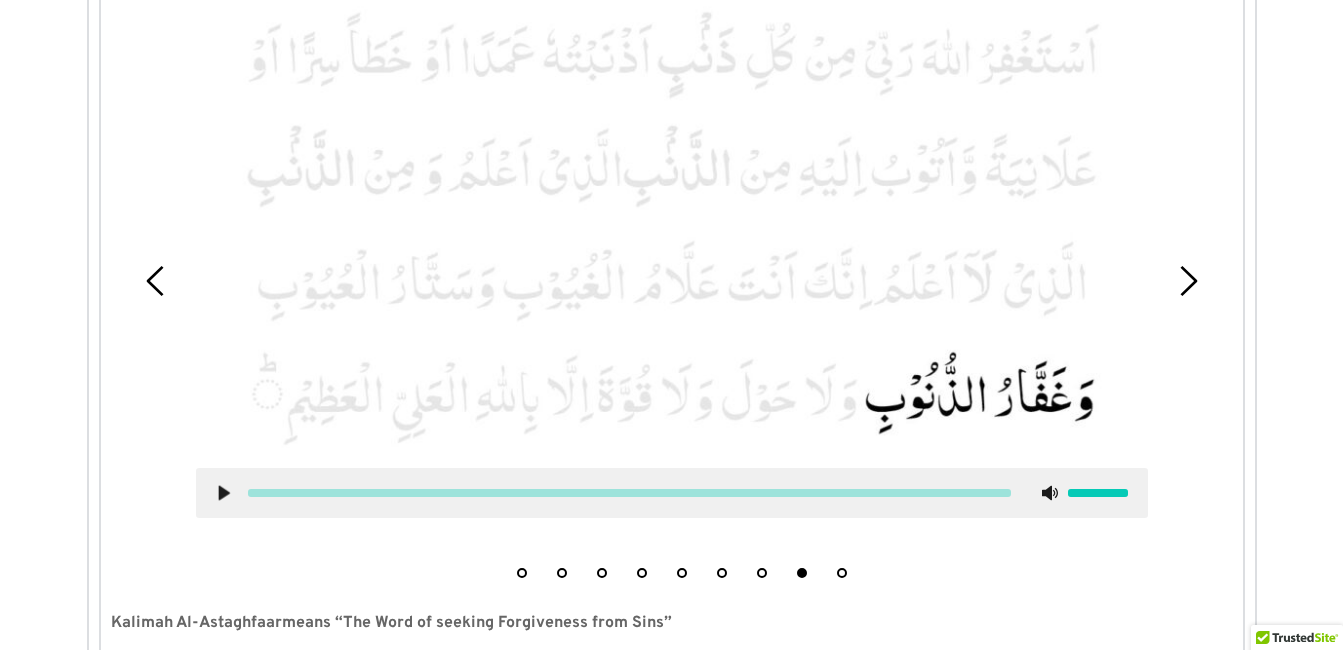 click 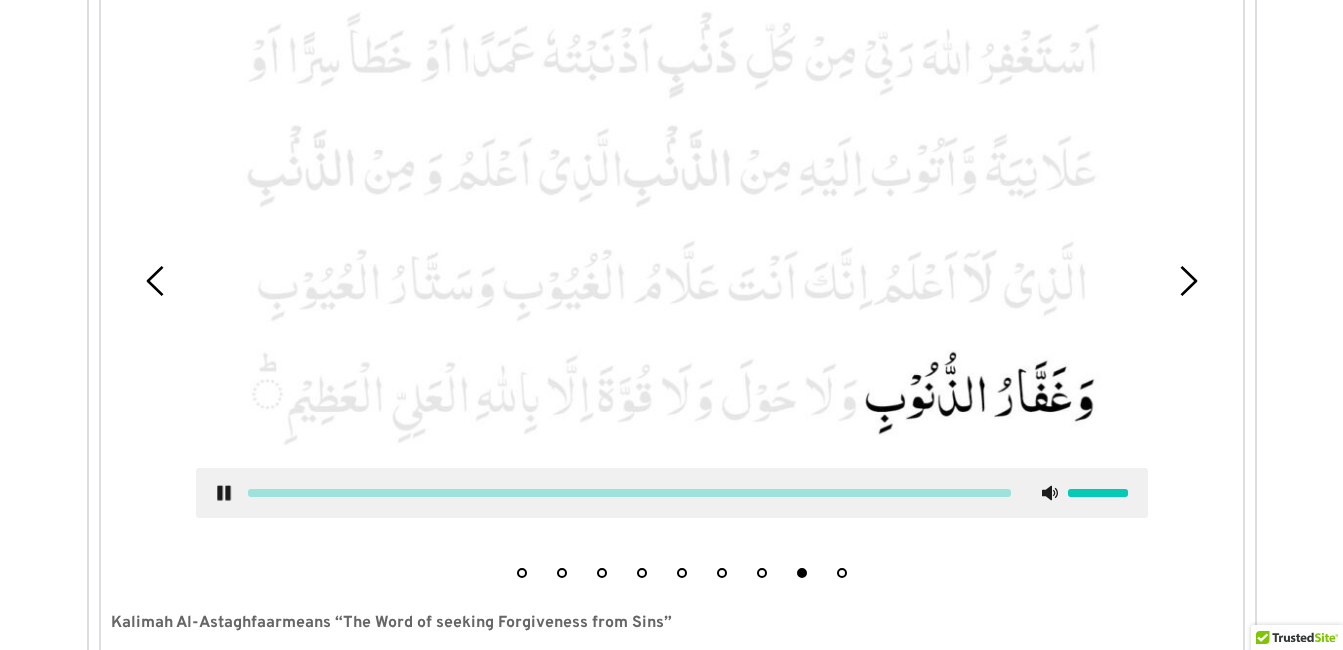 click 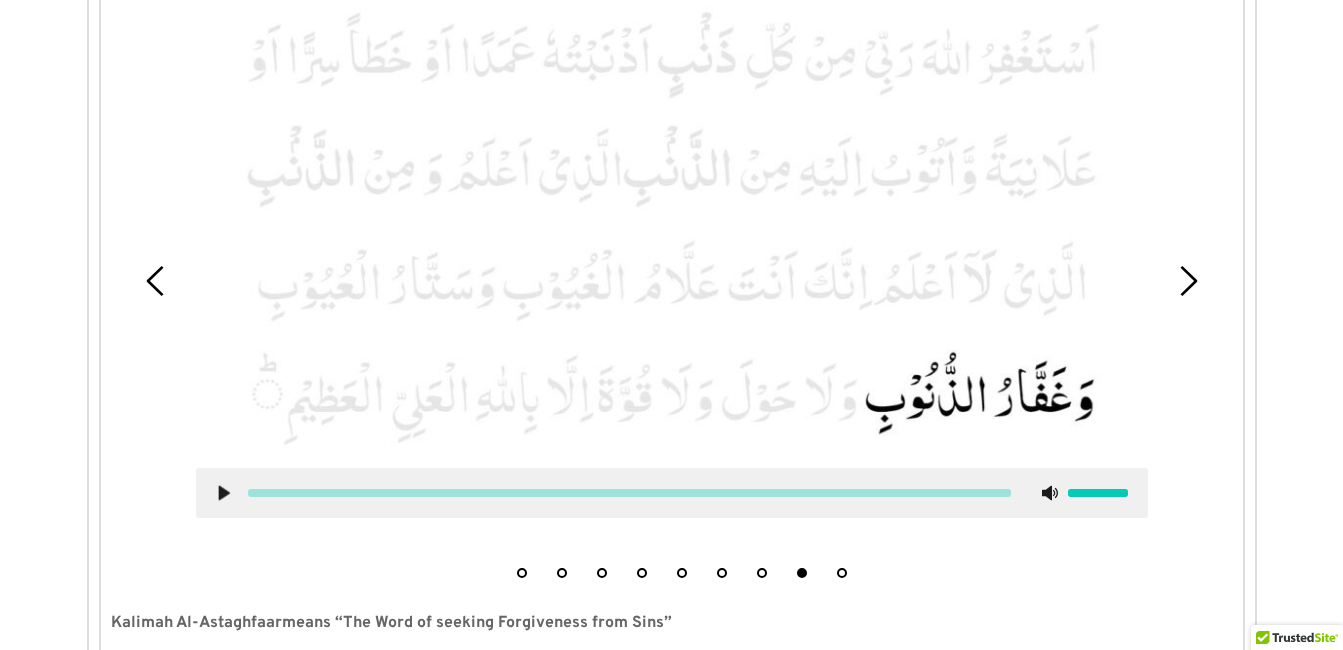 click on "9" at bounding box center [842, 573] 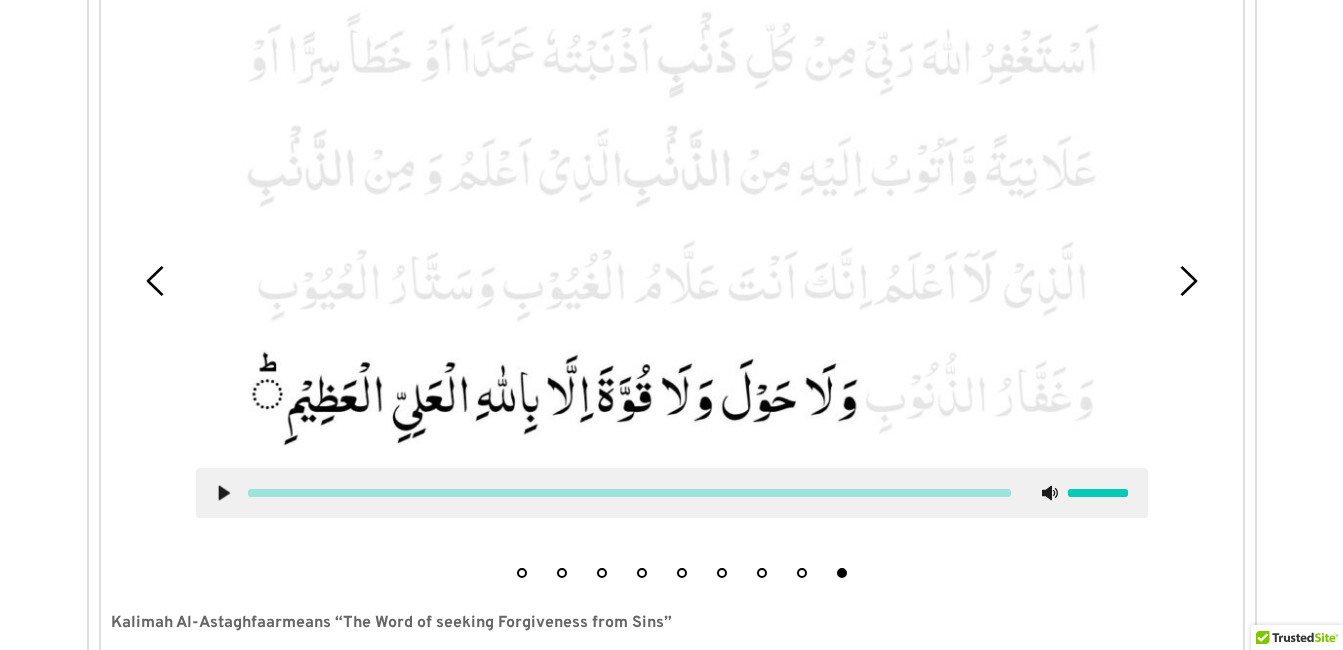 click on "8" at bounding box center (802, 573) 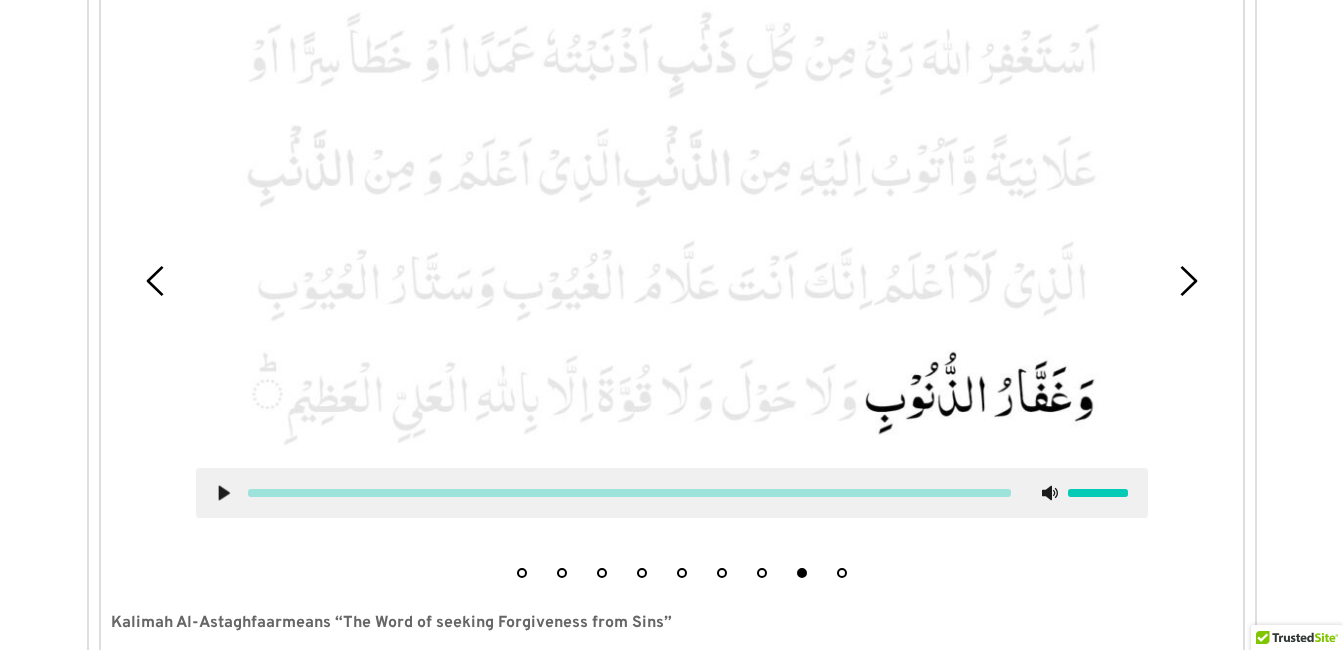 click 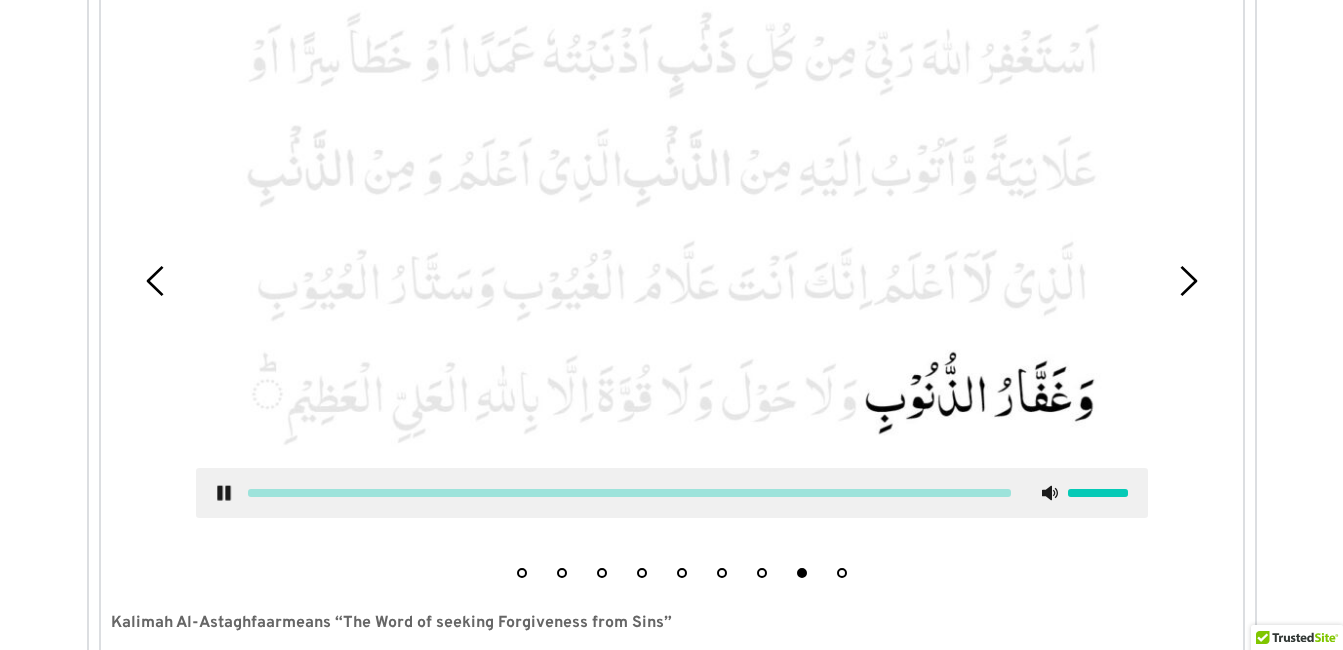 click 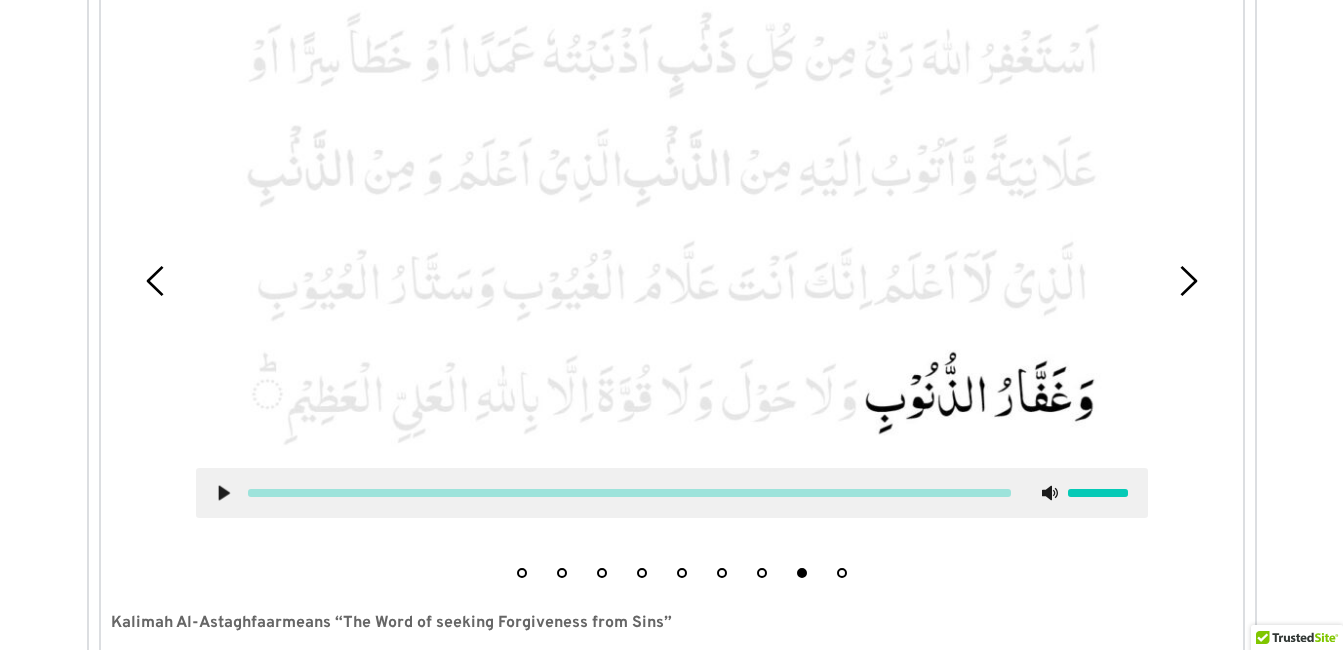 click 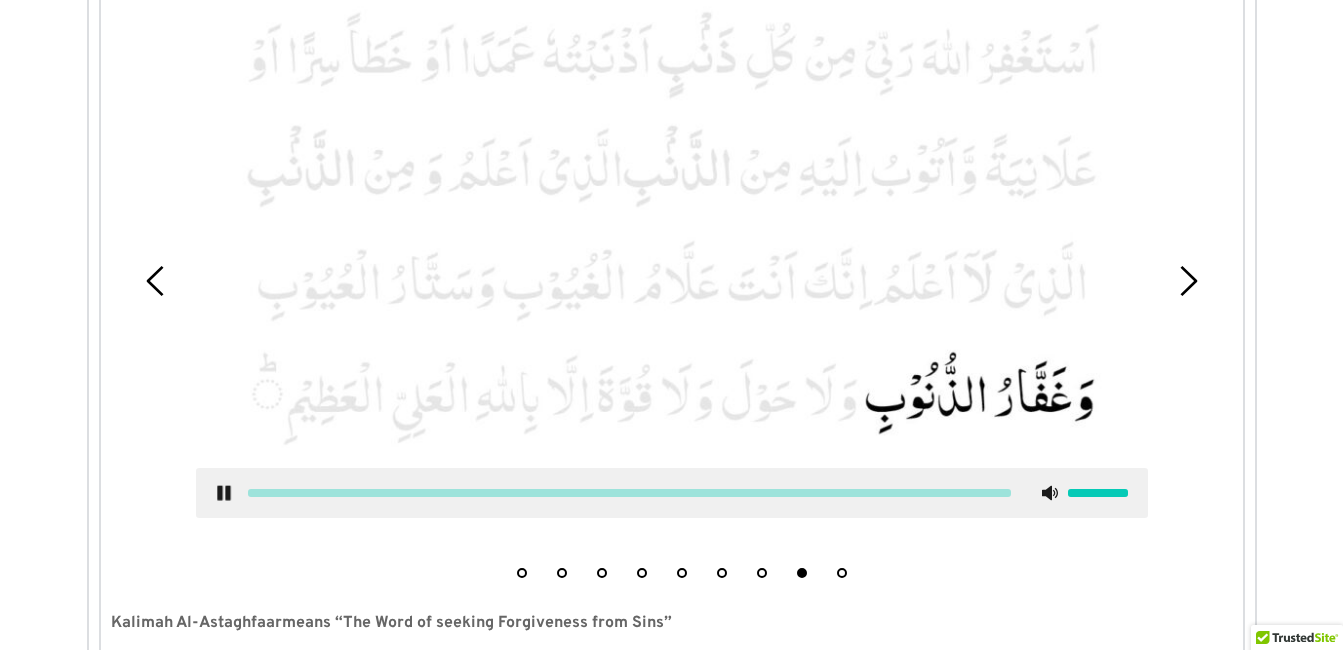 click 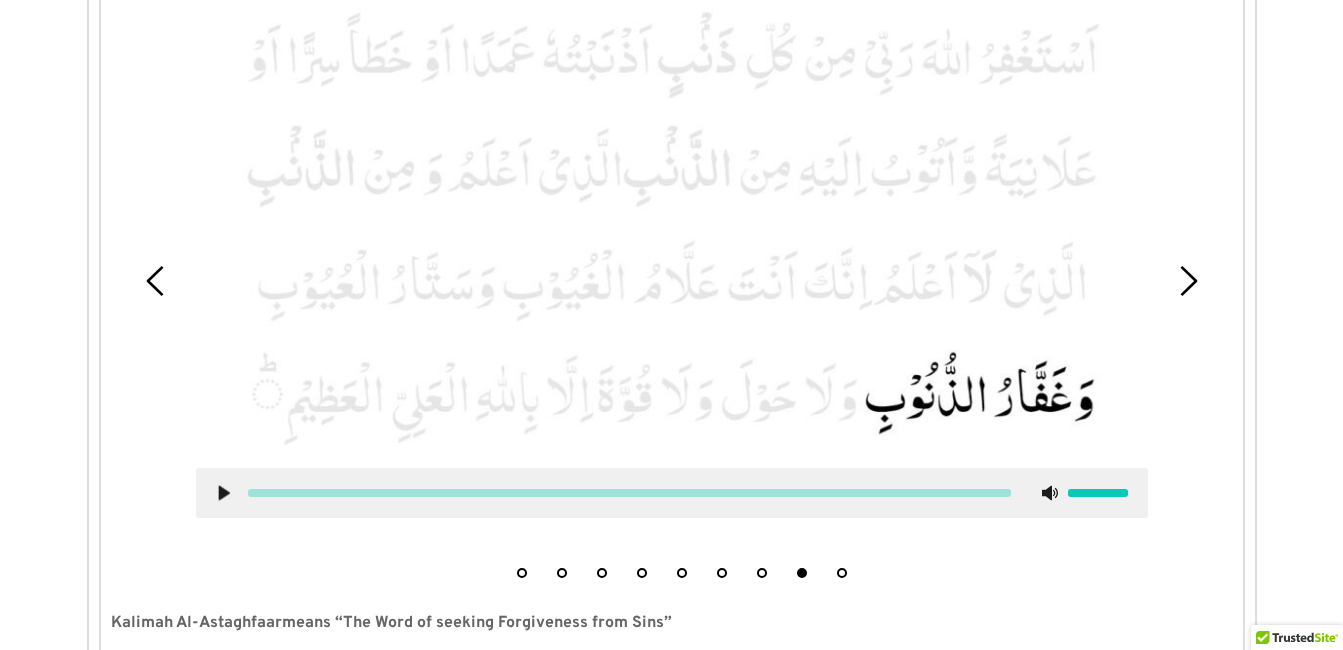 click on "9" at bounding box center (842, 568) 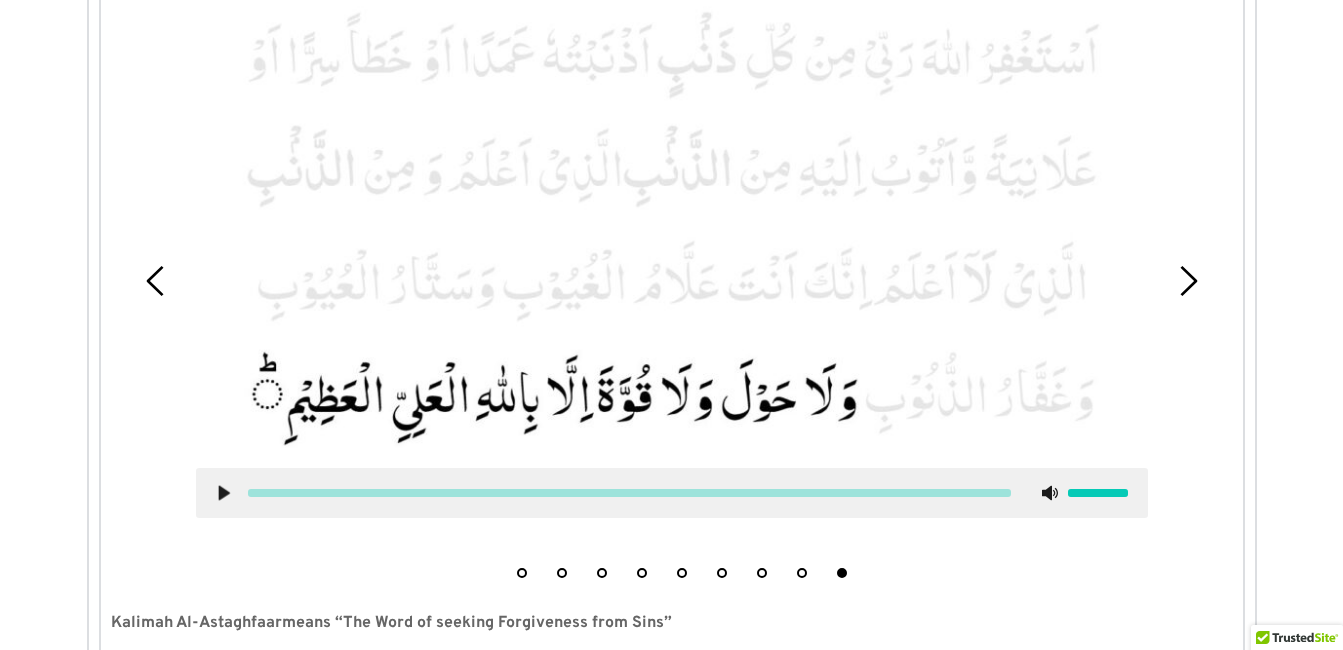 click 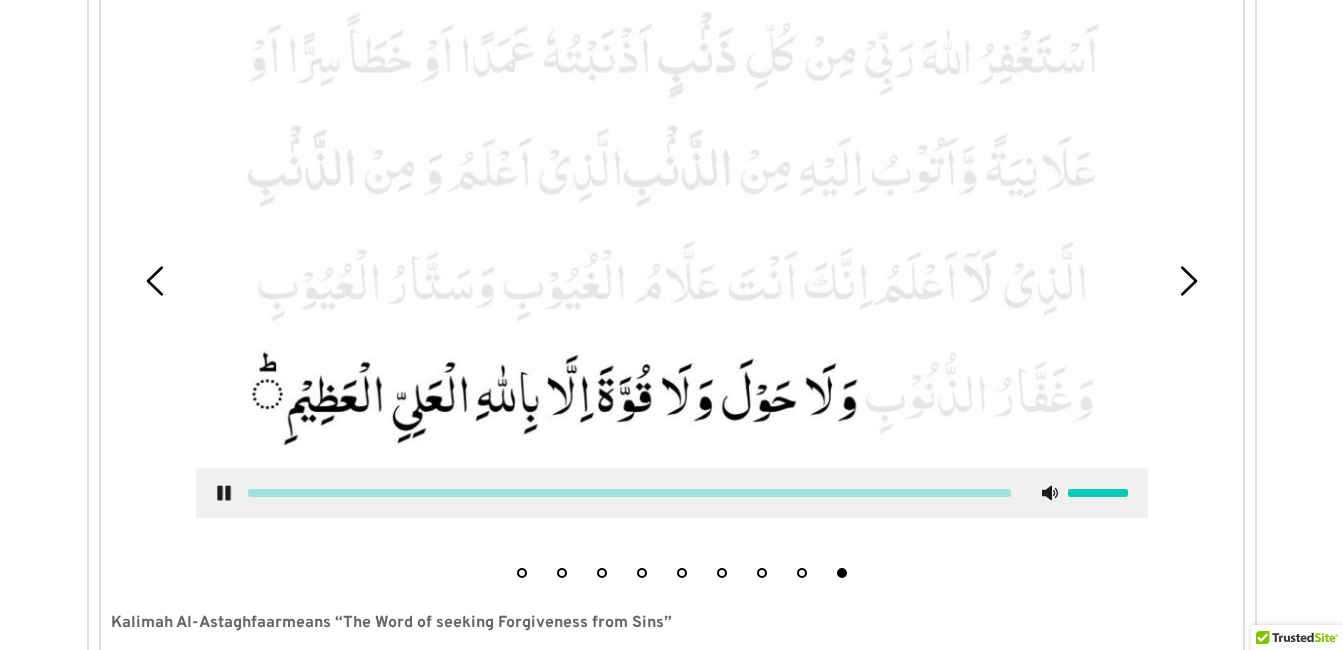 click 